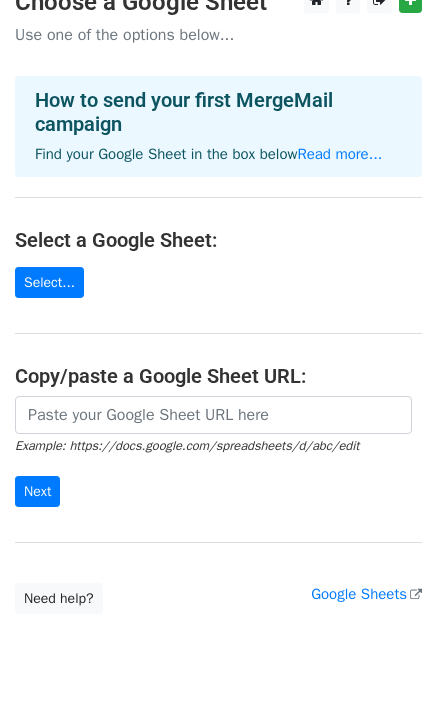 scroll, scrollTop: 0, scrollLeft: 0, axis: both 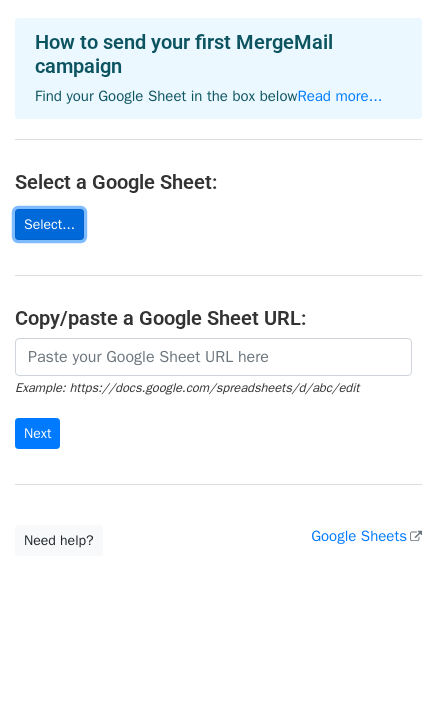 click on "Select..." at bounding box center (49, 224) 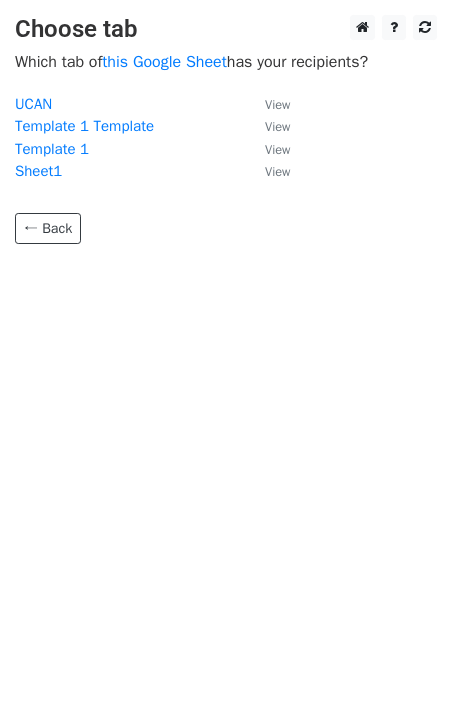 scroll, scrollTop: 0, scrollLeft: 0, axis: both 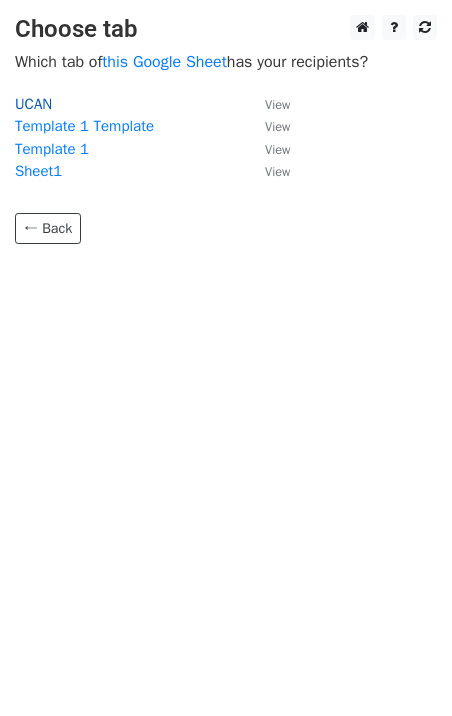 click on "UCAN" at bounding box center (33, 104) 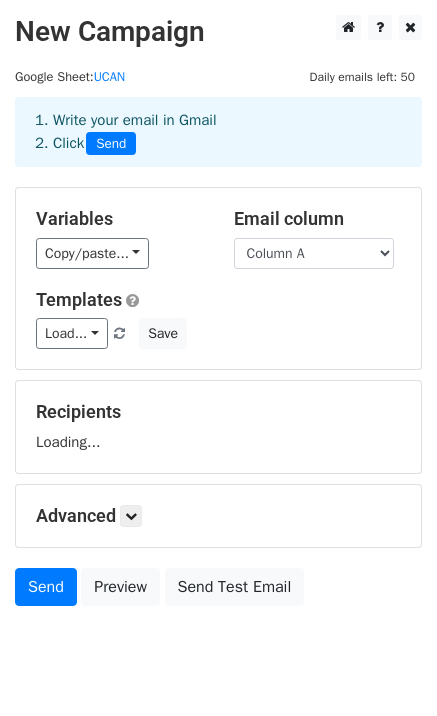 scroll, scrollTop: 0, scrollLeft: 0, axis: both 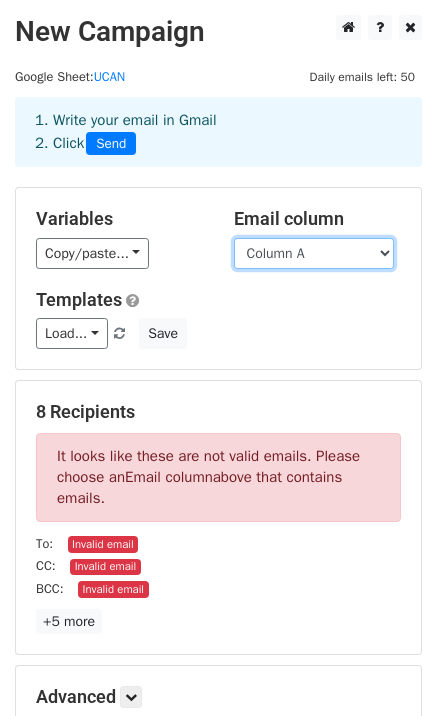 click on "Column A
Column B
Column C" at bounding box center (314, 253) 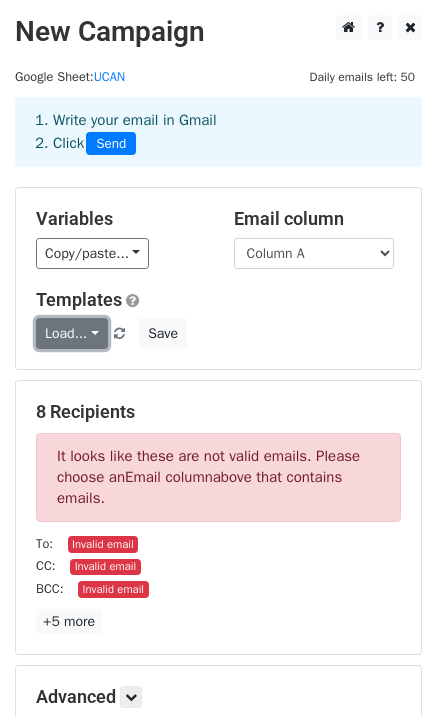 click on "Load..." at bounding box center [72, 333] 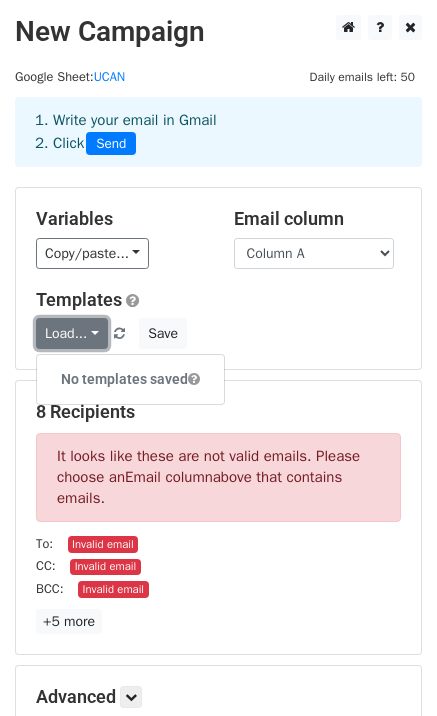 click on "Load..." at bounding box center (72, 333) 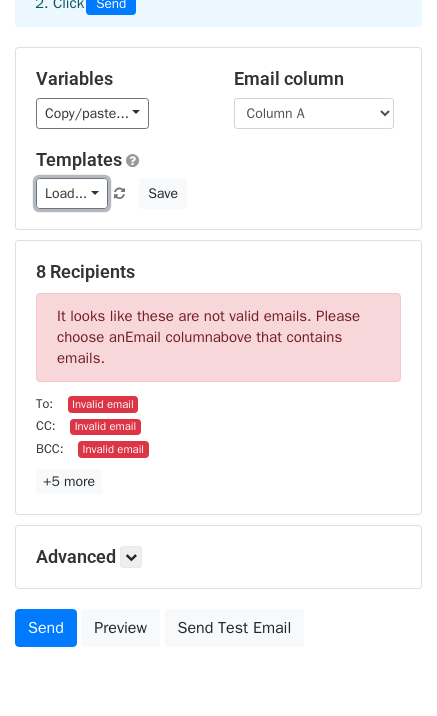 scroll, scrollTop: 241, scrollLeft: 0, axis: vertical 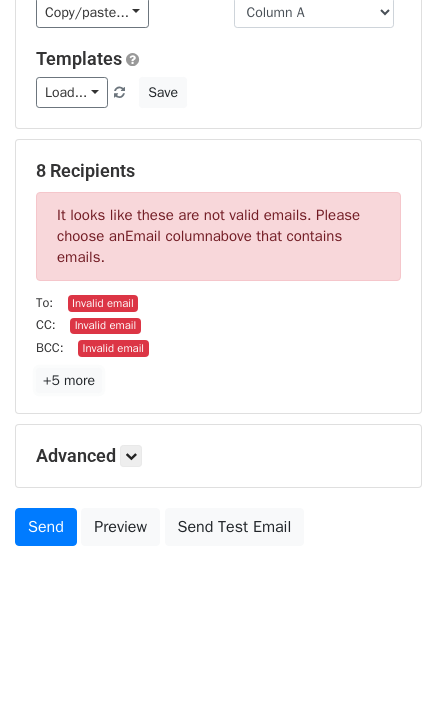click on "+5 more" at bounding box center [69, 380] 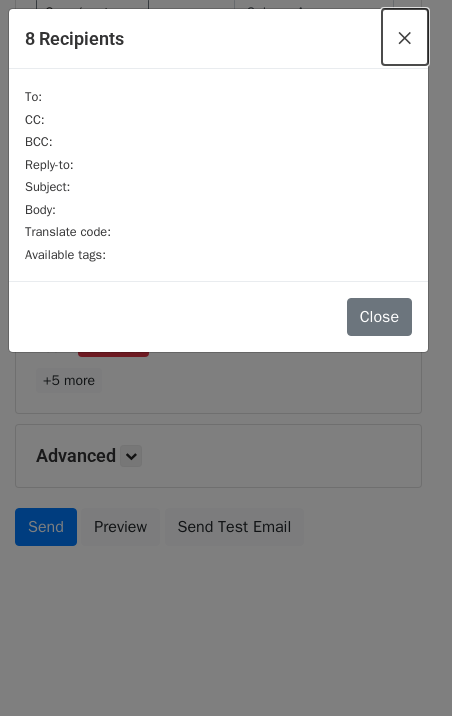 drag, startPoint x: 392, startPoint y: 43, endPoint x: 324, endPoint y: 159, distance: 134.46188 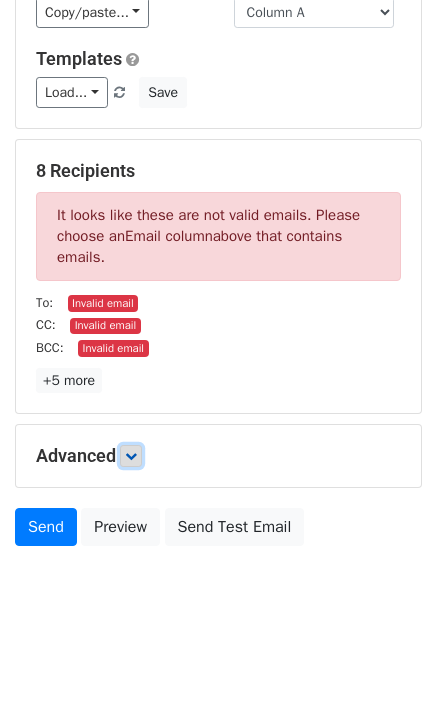 click at bounding box center (131, 456) 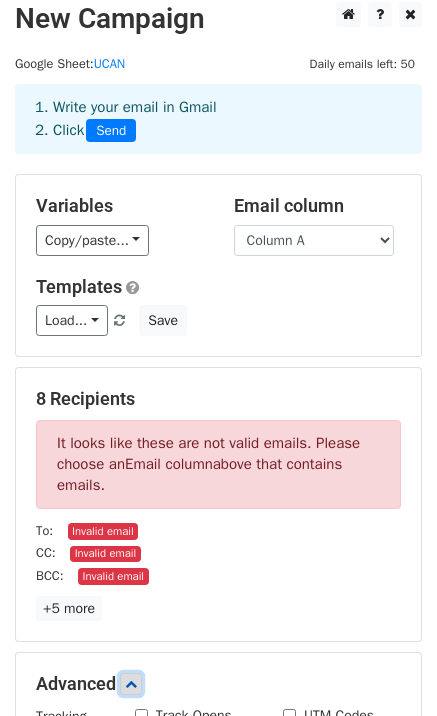 scroll, scrollTop: 0, scrollLeft: 0, axis: both 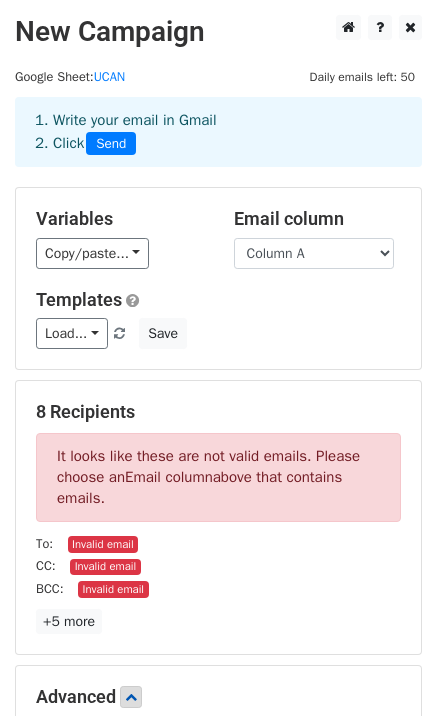 click on "Send" at bounding box center [111, 144] 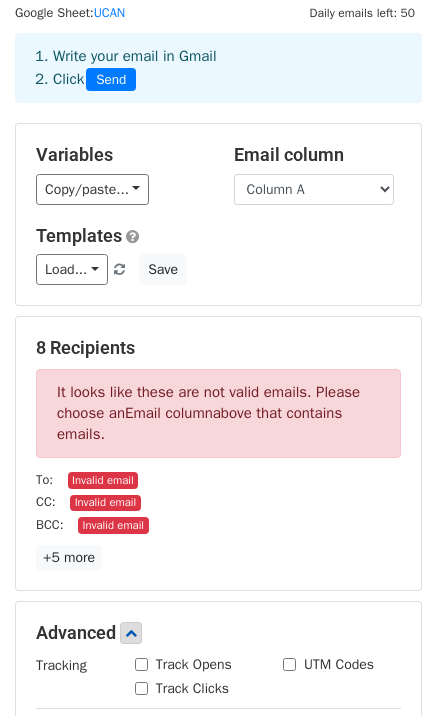 scroll, scrollTop: 100, scrollLeft: 0, axis: vertical 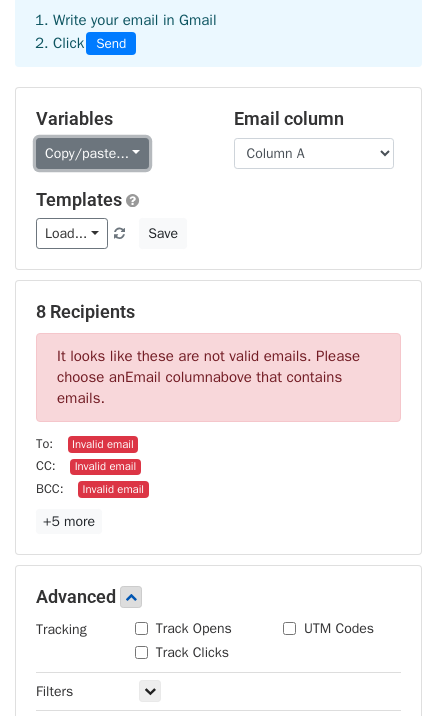 click on "Copy/paste..." at bounding box center [92, 153] 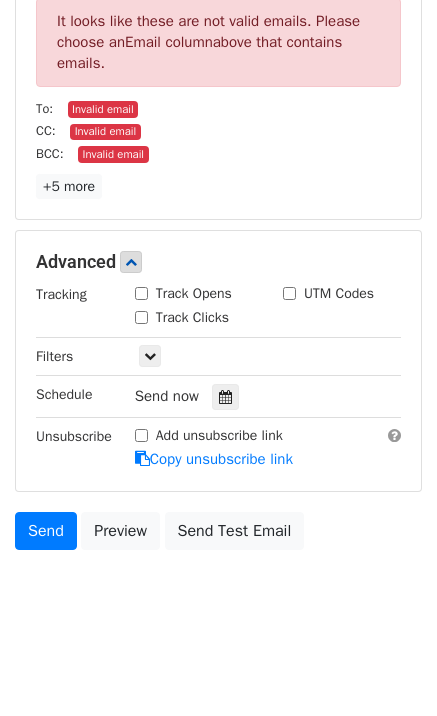 scroll, scrollTop: 437, scrollLeft: 0, axis: vertical 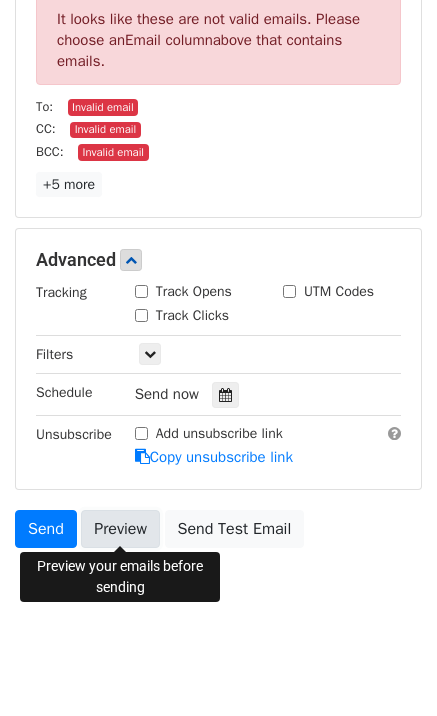 click on "Preview" at bounding box center (120, 529) 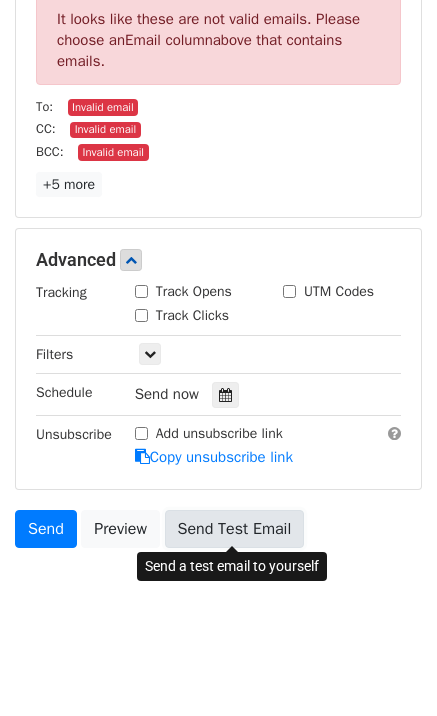 click on "Send Test Email" at bounding box center [235, 529] 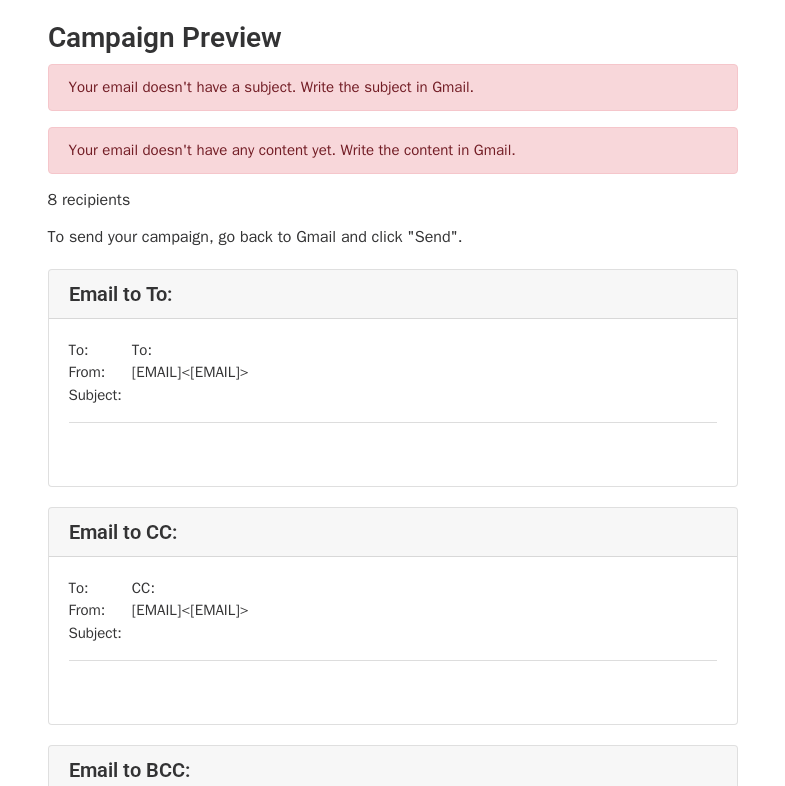 scroll, scrollTop: 0, scrollLeft: 0, axis: both 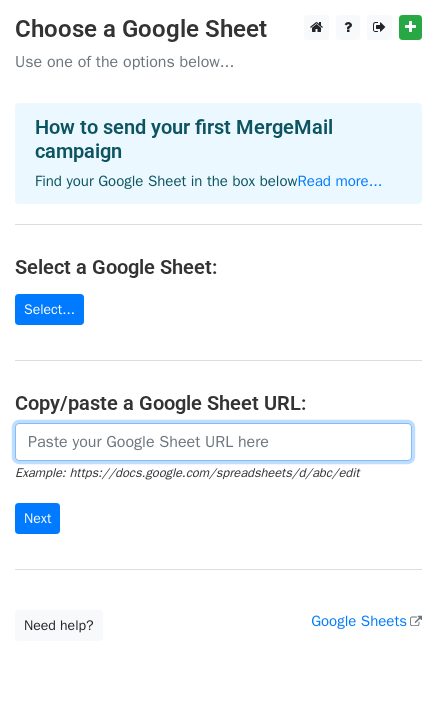 click at bounding box center [213, 442] 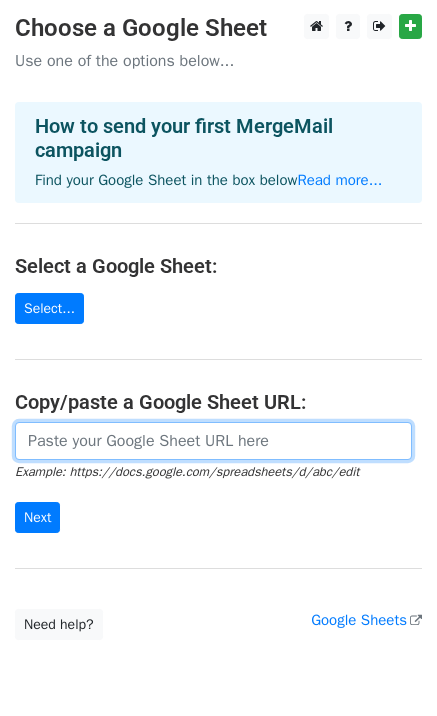 scroll, scrollTop: 0, scrollLeft: 0, axis: both 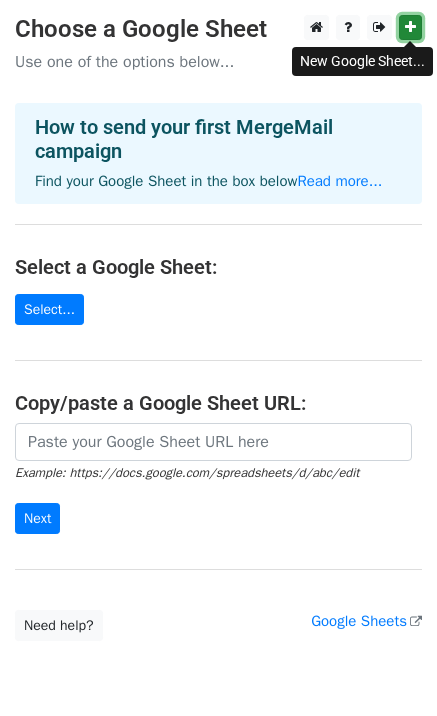 click at bounding box center (410, 27) 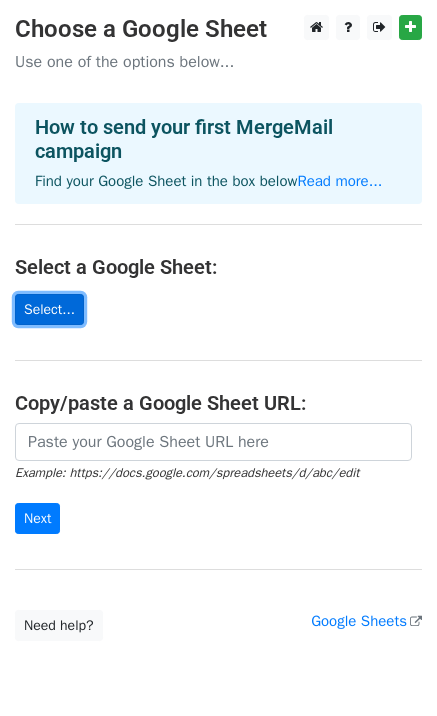 click on "Select..." at bounding box center (49, 309) 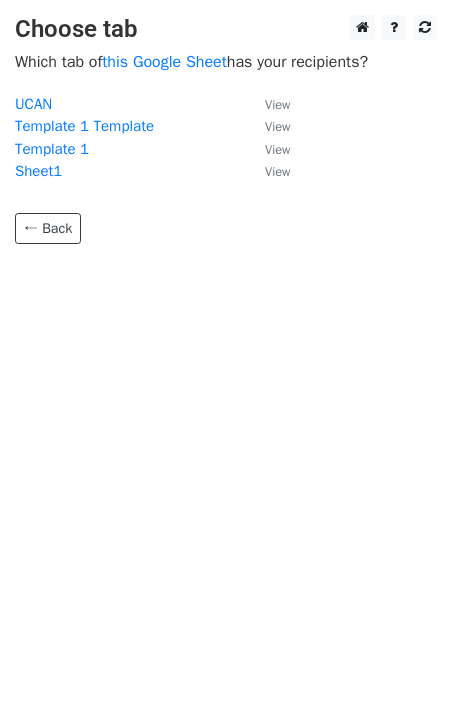 scroll, scrollTop: 0, scrollLeft: 0, axis: both 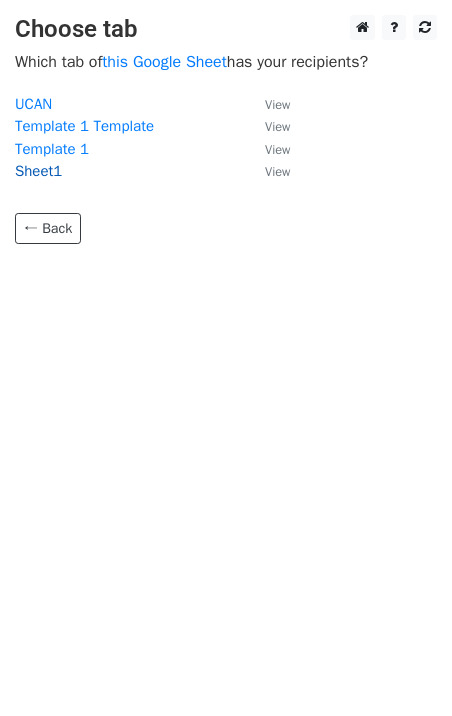 click on "Sheet1" at bounding box center [38, 171] 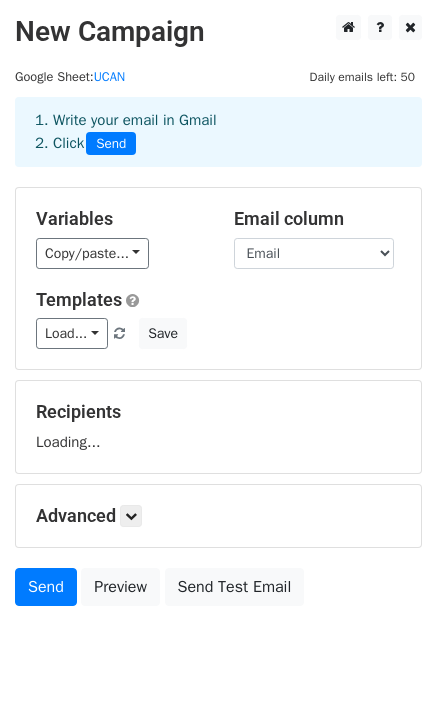scroll, scrollTop: 0, scrollLeft: 0, axis: both 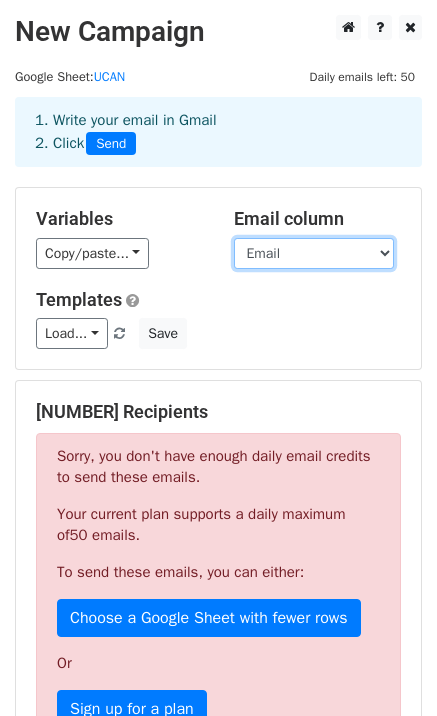 click on "No Kontrak
Nama
No myIM3
Tagihan
Email
UCAN - Send Status
Filter Rows to Merge" at bounding box center [314, 253] 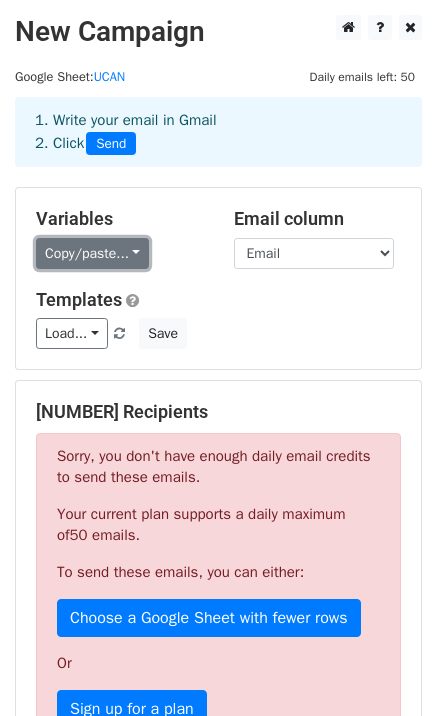 click on "Copy/paste..." at bounding box center (92, 253) 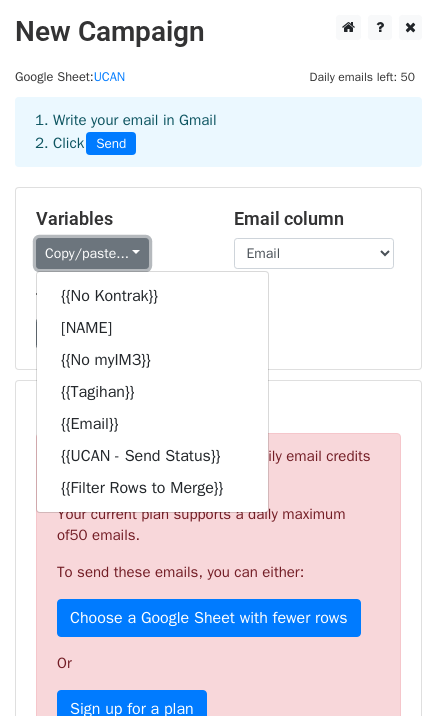 click on "Copy/paste..." at bounding box center (92, 253) 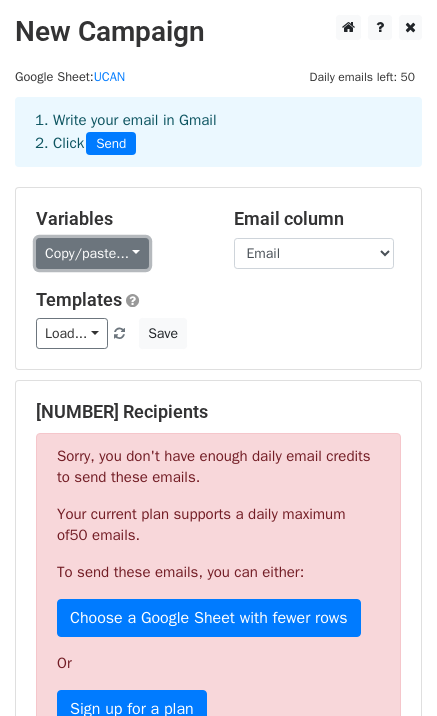 click on "Copy/paste..." at bounding box center (92, 253) 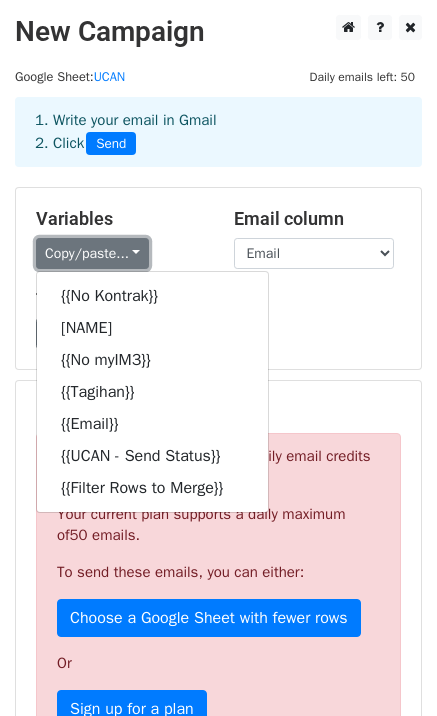 click on "Copy/paste..." at bounding box center (92, 253) 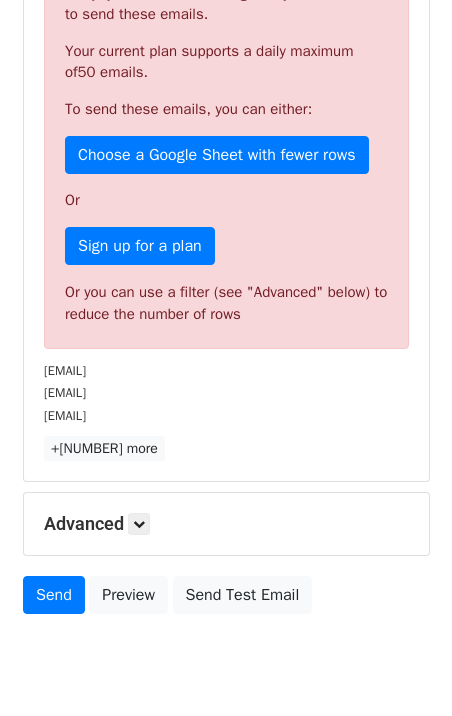 scroll, scrollTop: 500, scrollLeft: 0, axis: vertical 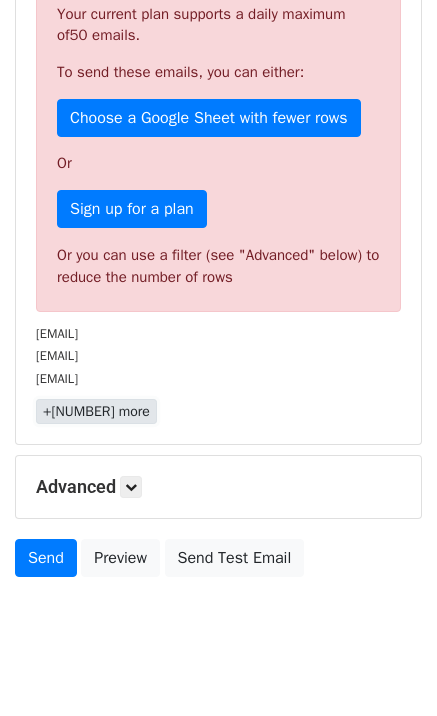 click on "+[NUMBER] more" at bounding box center (96, 411) 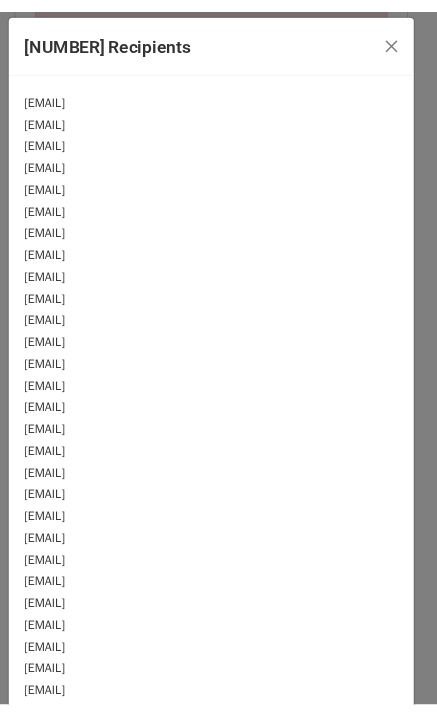 scroll, scrollTop: 0, scrollLeft: 0, axis: both 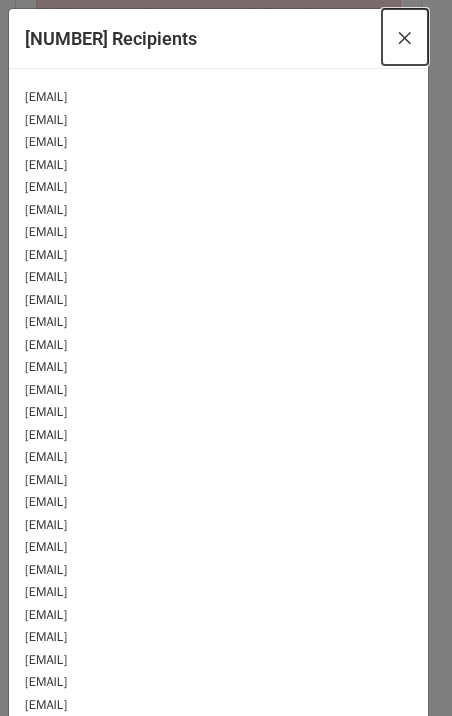 drag, startPoint x: 386, startPoint y: 40, endPoint x: 317, endPoint y: 124, distance: 108.706024 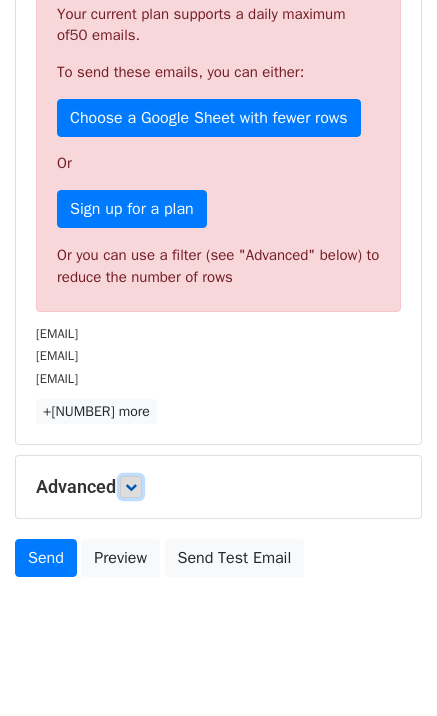click at bounding box center [131, 487] 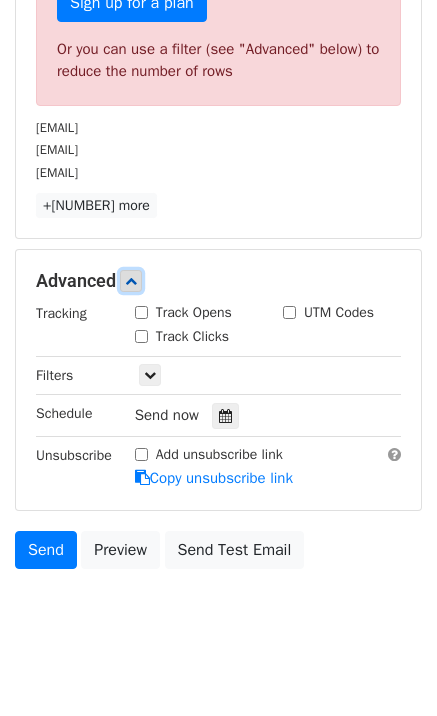 scroll, scrollTop: 727, scrollLeft: 0, axis: vertical 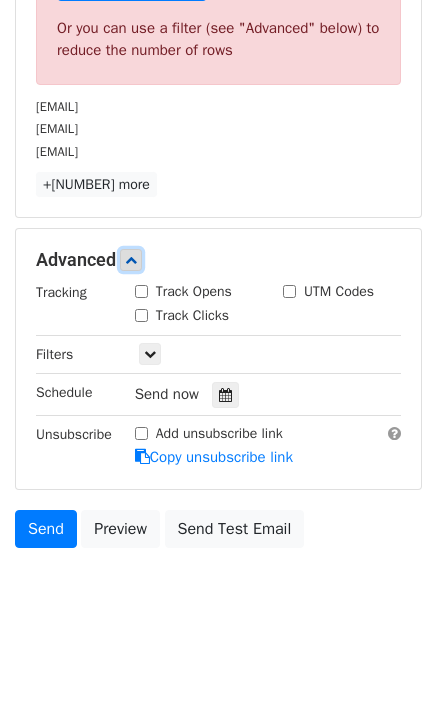 click at bounding box center (131, 260) 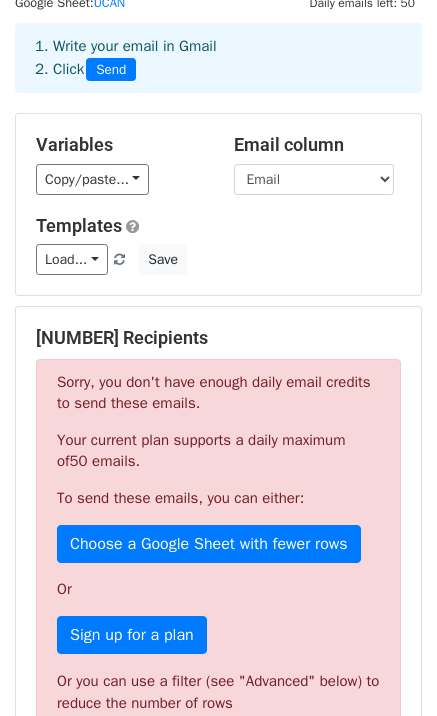 scroll, scrollTop: 31, scrollLeft: 0, axis: vertical 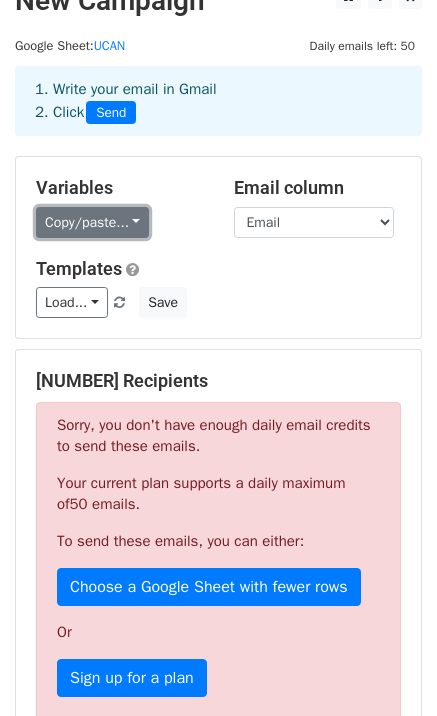 click on "Copy/paste..." at bounding box center (92, 222) 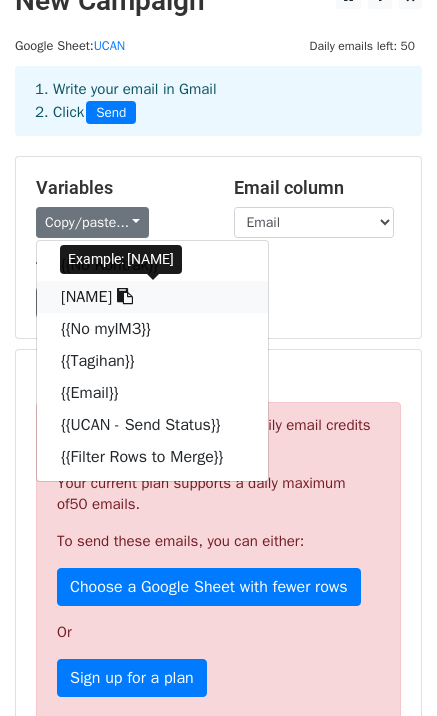 click at bounding box center [125, 296] 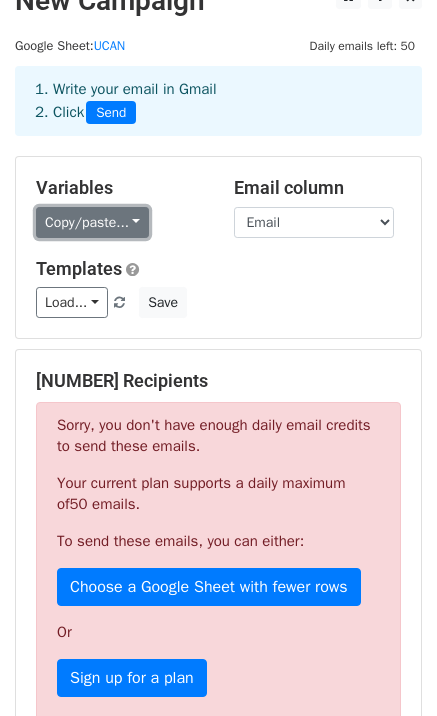 click on "Copy/paste..." at bounding box center [92, 222] 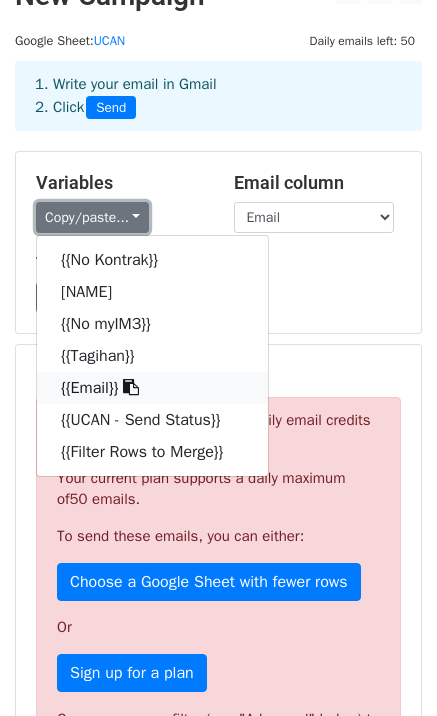 scroll, scrollTop: 31, scrollLeft: 0, axis: vertical 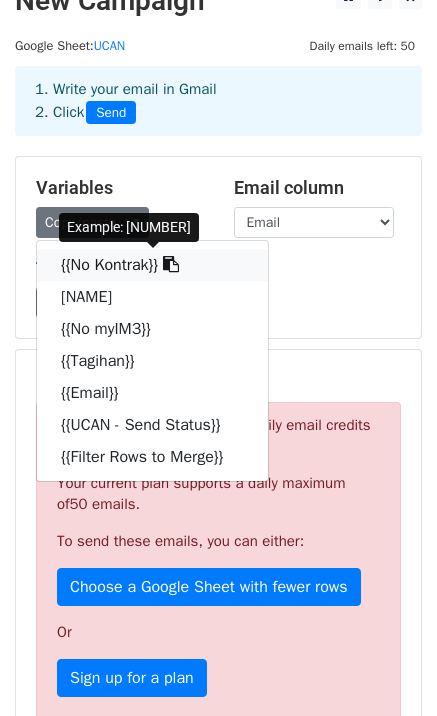click on "{{No Kontrak}}" at bounding box center (152, 265) 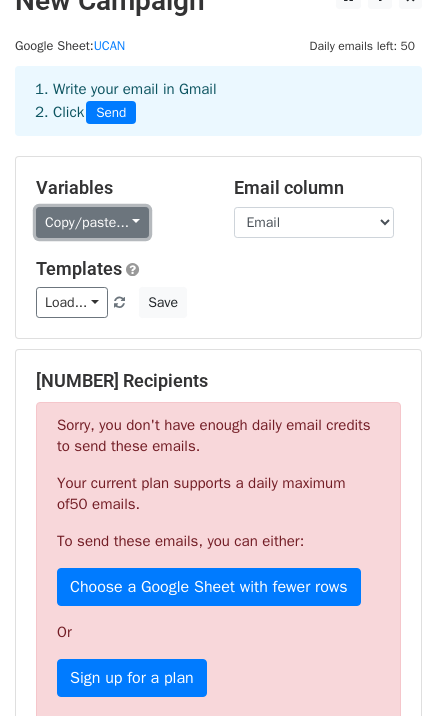 click on "Copy/paste..." at bounding box center [92, 222] 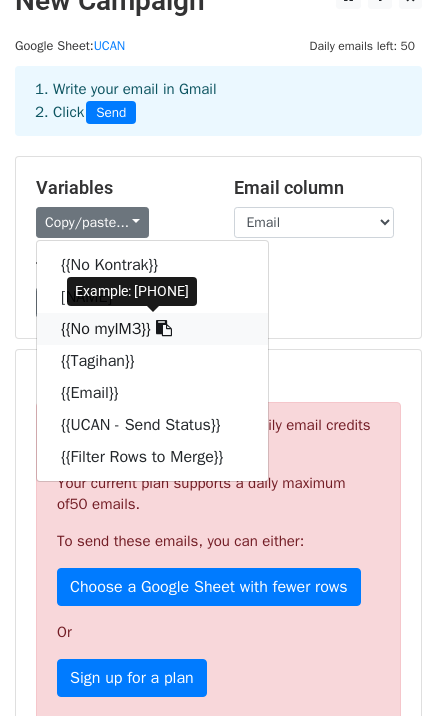 click at bounding box center (164, 328) 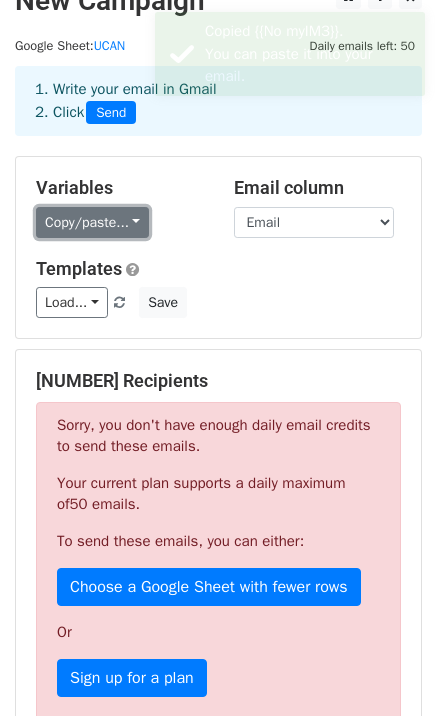 click on "Copy/paste..." at bounding box center (92, 222) 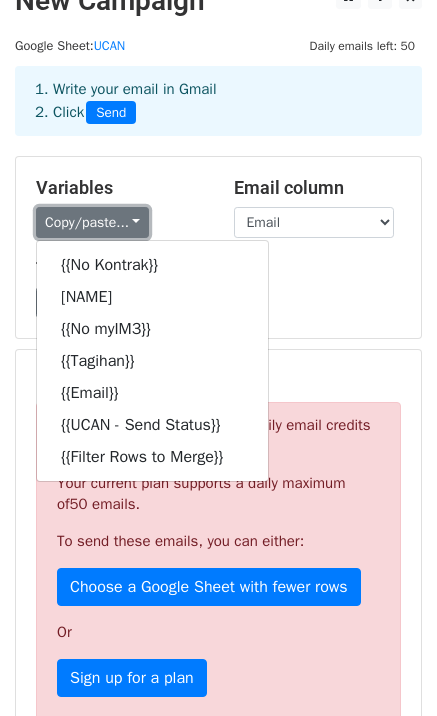 click on "Copy/paste..." at bounding box center [92, 222] 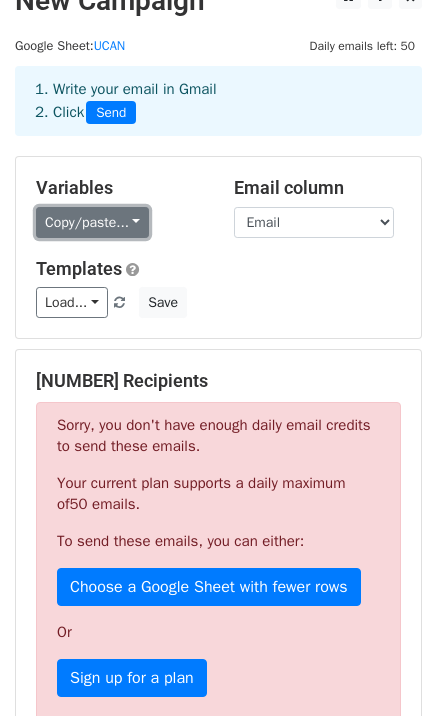 click on "Copy/paste..." at bounding box center (92, 222) 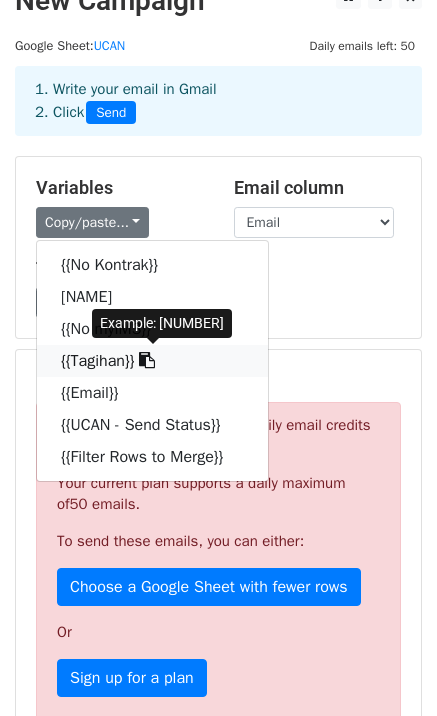 click at bounding box center [147, 360] 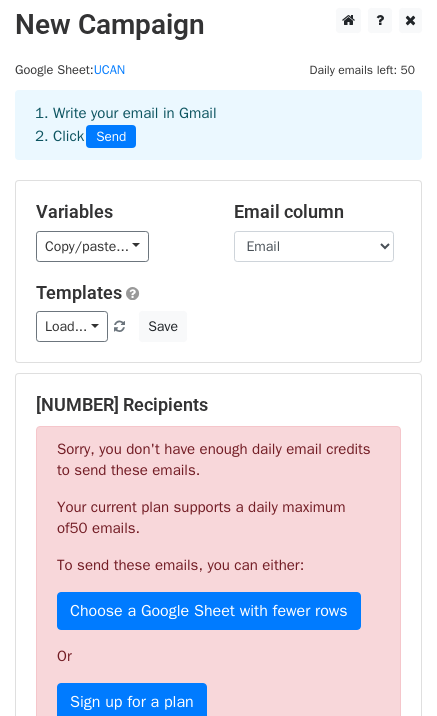 scroll, scrollTop: 0, scrollLeft: 0, axis: both 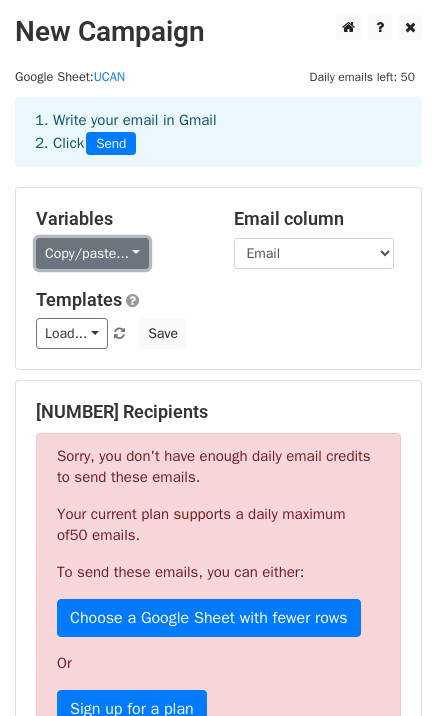 click on "Copy/paste..." at bounding box center (92, 253) 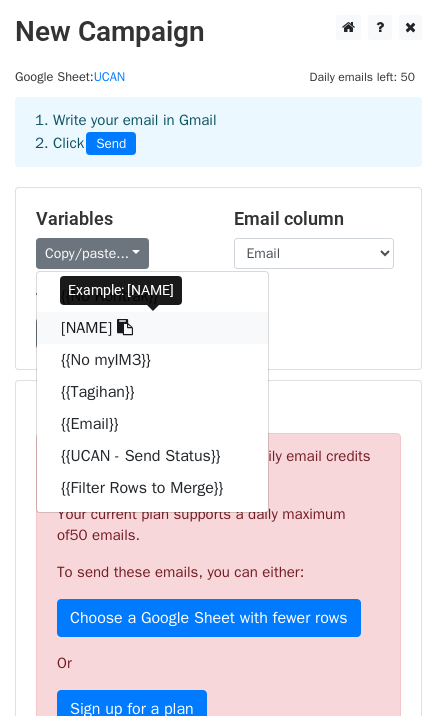 click at bounding box center (125, 327) 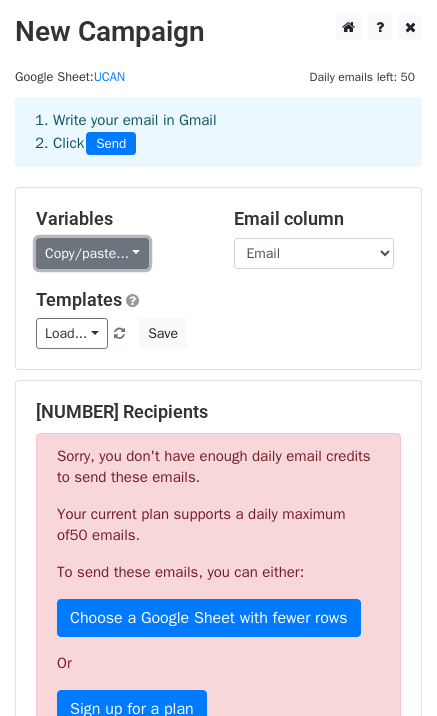 click on "Copy/paste..." at bounding box center (92, 253) 